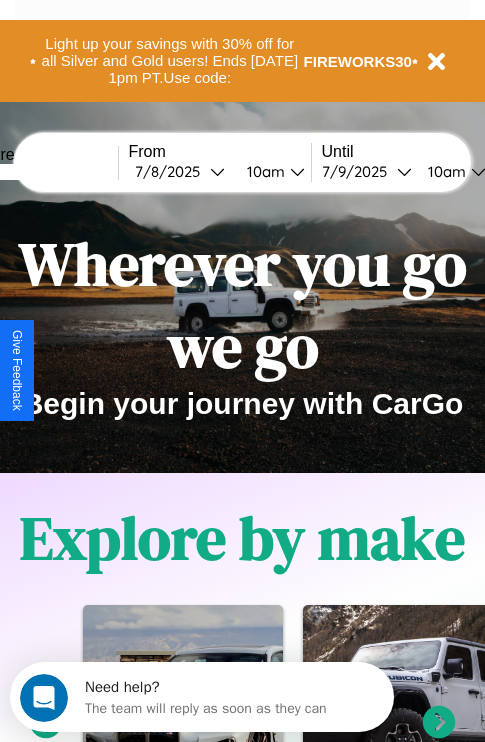 scroll, scrollTop: 0, scrollLeft: 0, axis: both 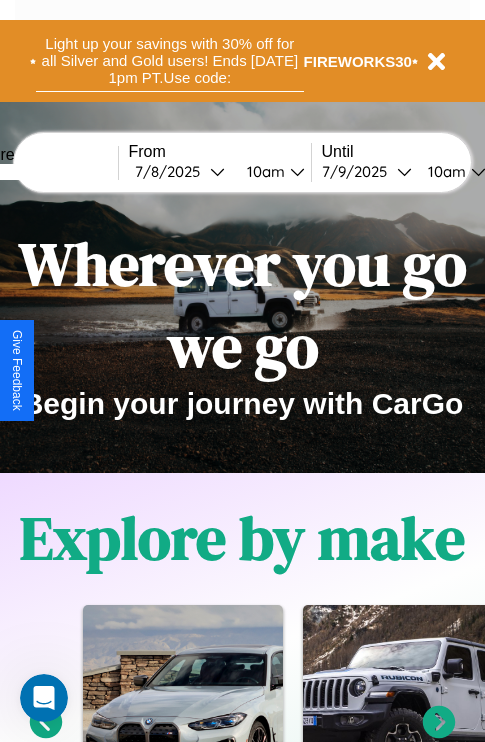 click on "Light up your savings with 30% off for all Silver and Gold users! Ends [DATE] 1pm PT.  Use code:" at bounding box center (170, 61) 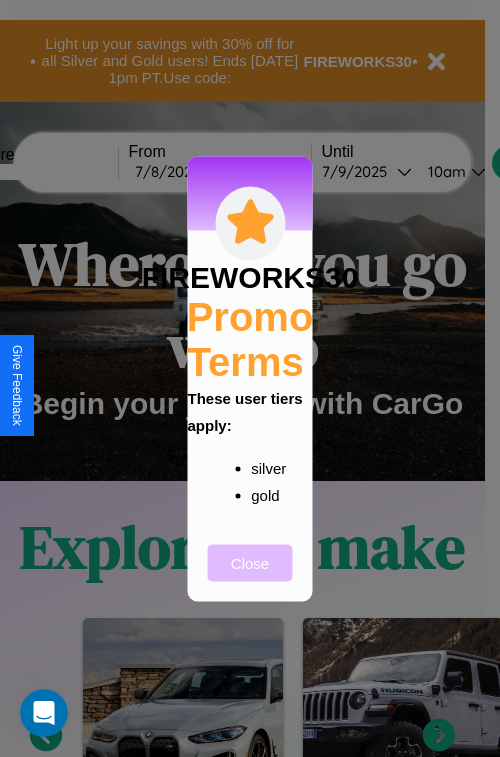 click on "Close" at bounding box center [250, 562] 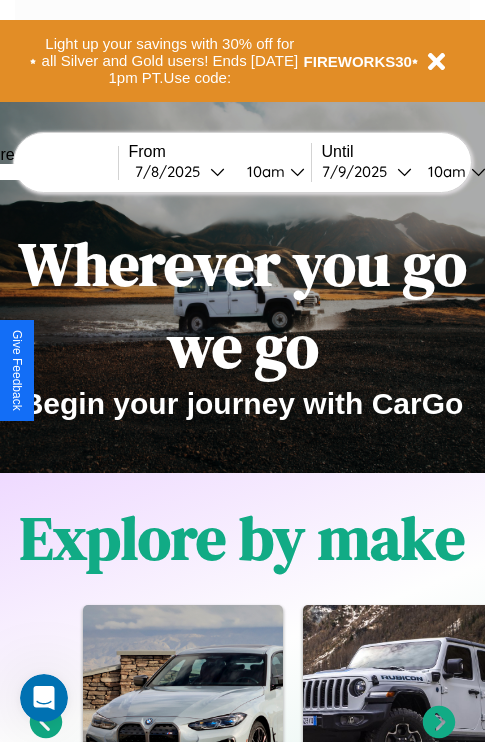 click at bounding box center [43, 172] 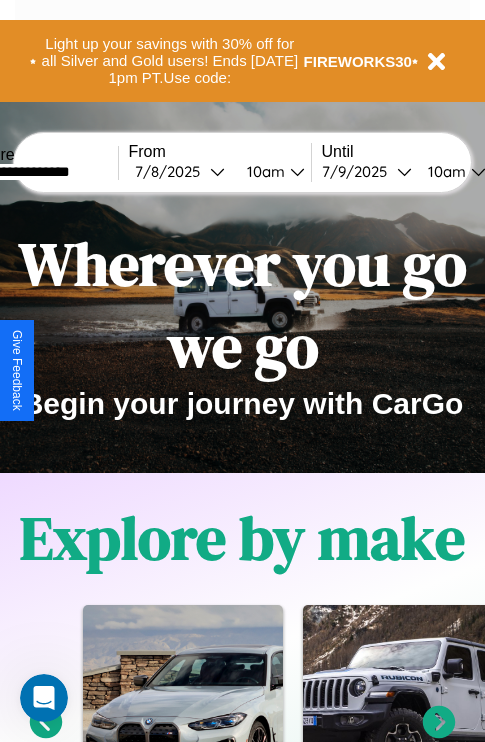 type on "**********" 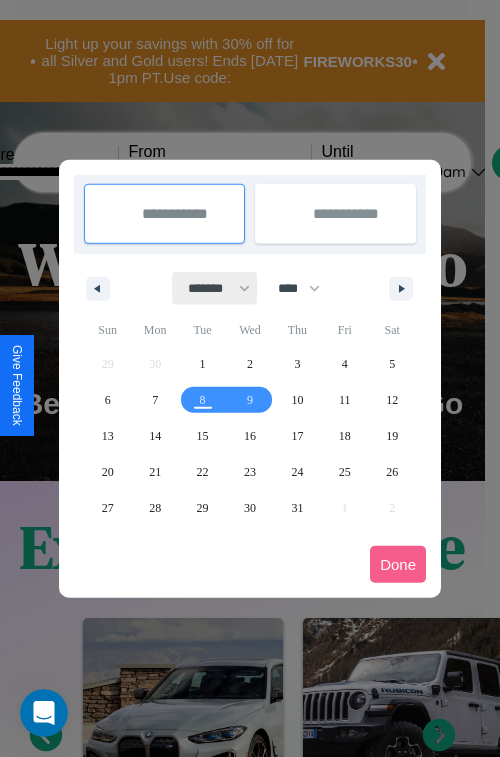 click on "******* ******** ***** ***** *** **** **** ****** ********* ******* ******** ********" at bounding box center [215, 288] 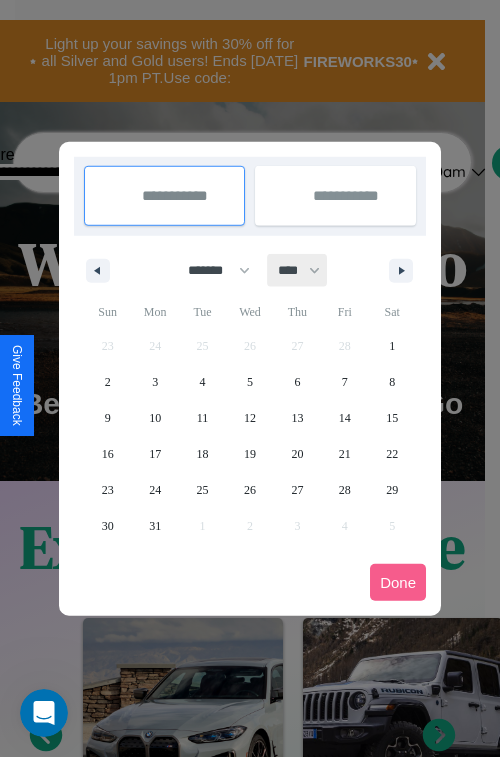 click on "**** **** **** **** **** **** **** **** **** **** **** **** **** **** **** **** **** **** **** **** **** **** **** **** **** **** **** **** **** **** **** **** **** **** **** **** **** **** **** **** **** **** **** **** **** **** **** **** **** **** **** **** **** **** **** **** **** **** **** **** **** **** **** **** **** **** **** **** **** **** **** **** **** **** **** **** **** **** **** **** **** **** **** **** **** **** **** **** **** **** **** **** **** **** **** **** **** **** **** **** **** **** **** **** **** **** **** **** **** **** **** **** **** **** **** **** **** **** **** **** ****" at bounding box center [298, 270] 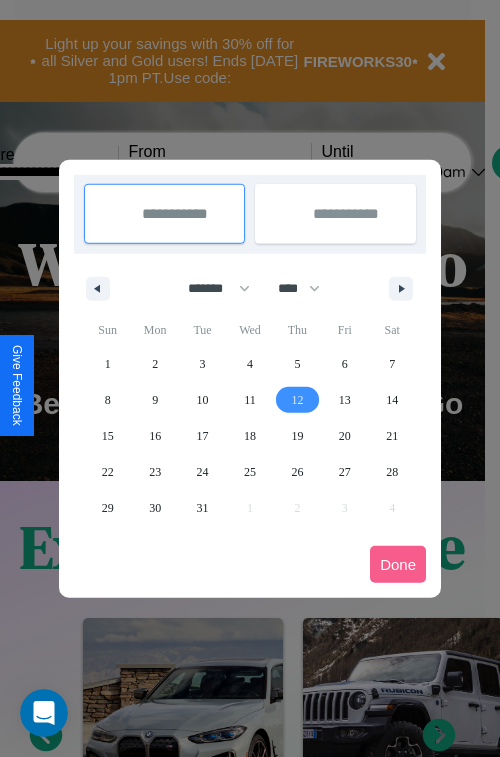 click on "12" at bounding box center (297, 400) 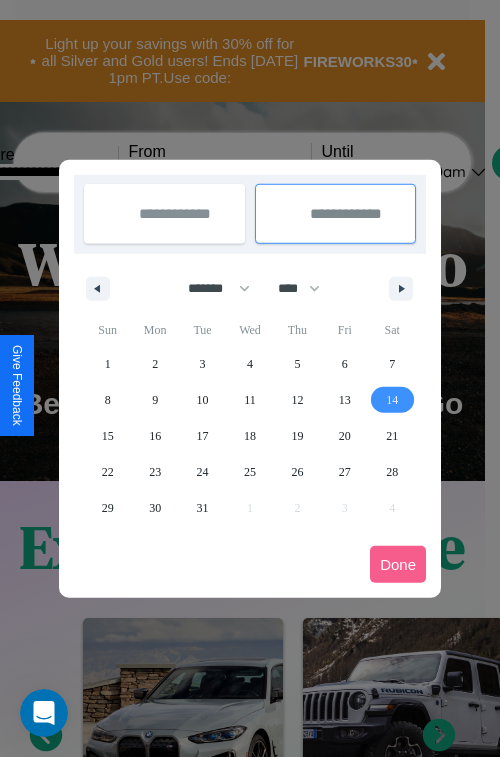 click on "14" at bounding box center [392, 400] 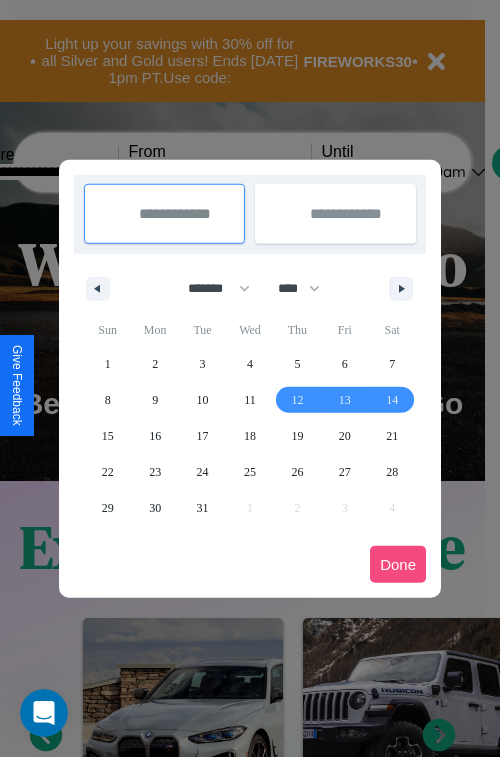 click on "Done" at bounding box center (398, 564) 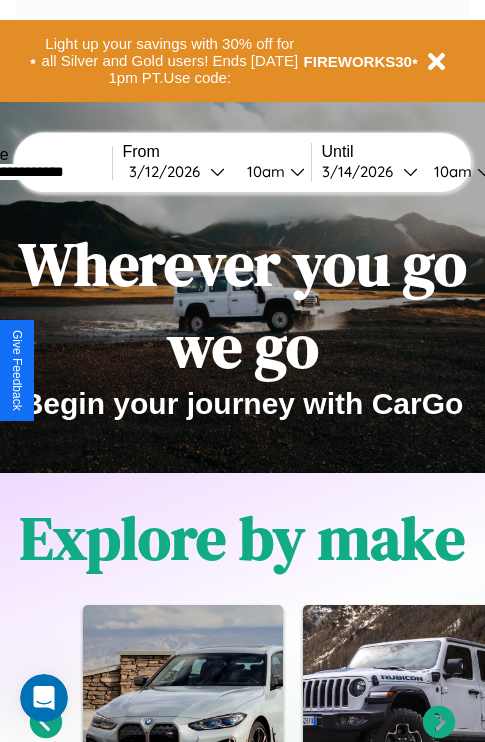 scroll, scrollTop: 0, scrollLeft: 74, axis: horizontal 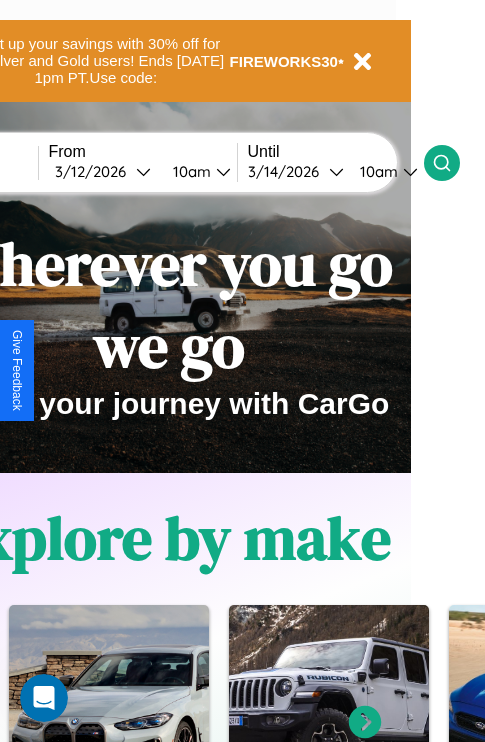 click 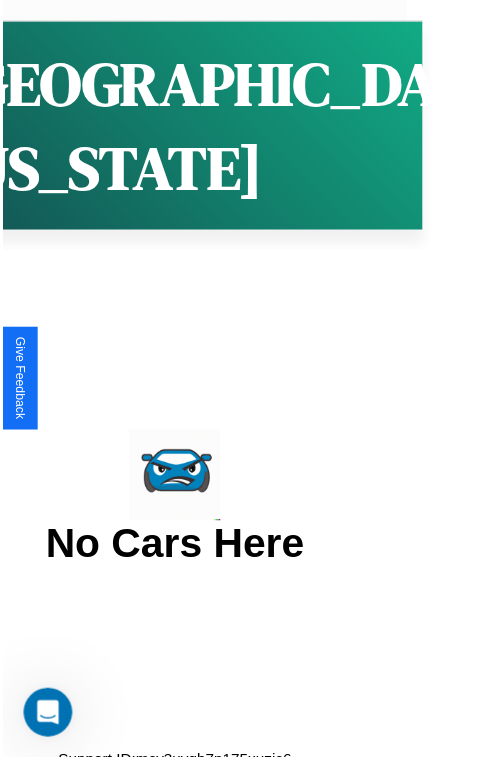 scroll, scrollTop: 0, scrollLeft: 0, axis: both 